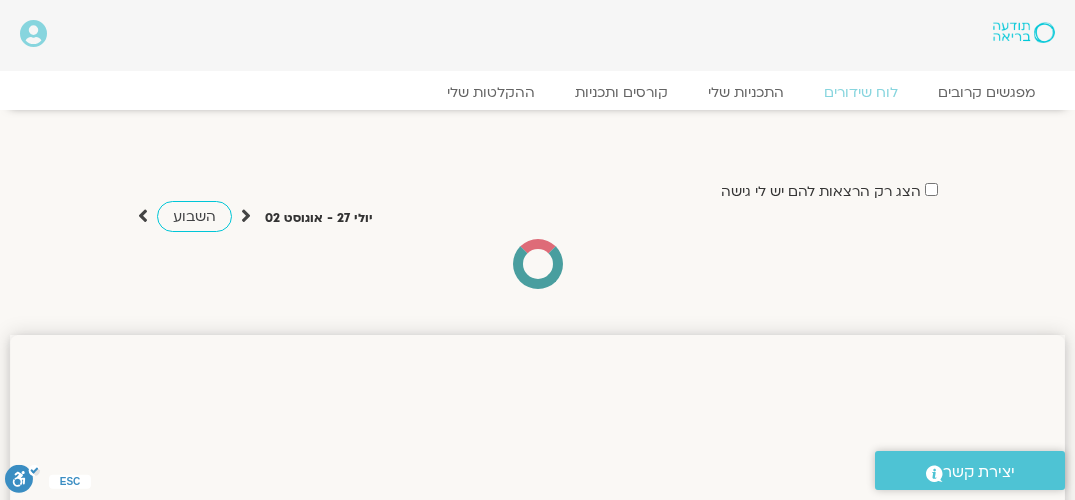 scroll, scrollTop: 148, scrollLeft: 0, axis: vertical 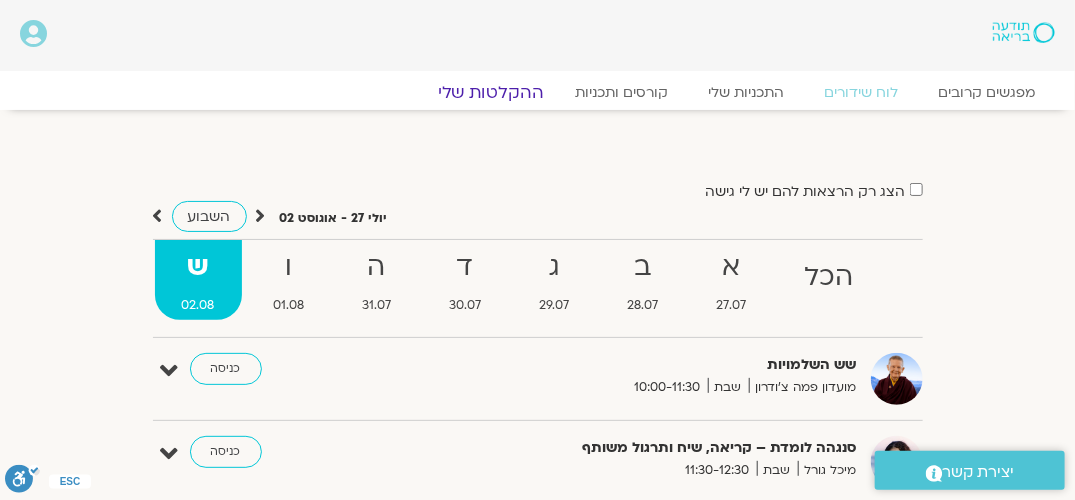 click on "ההקלטות שלי" 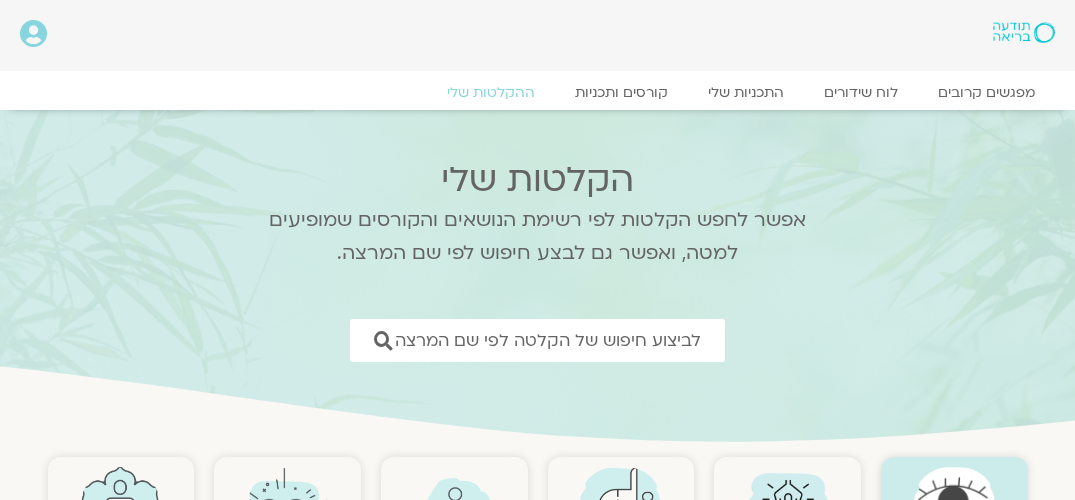 scroll, scrollTop: 0, scrollLeft: 0, axis: both 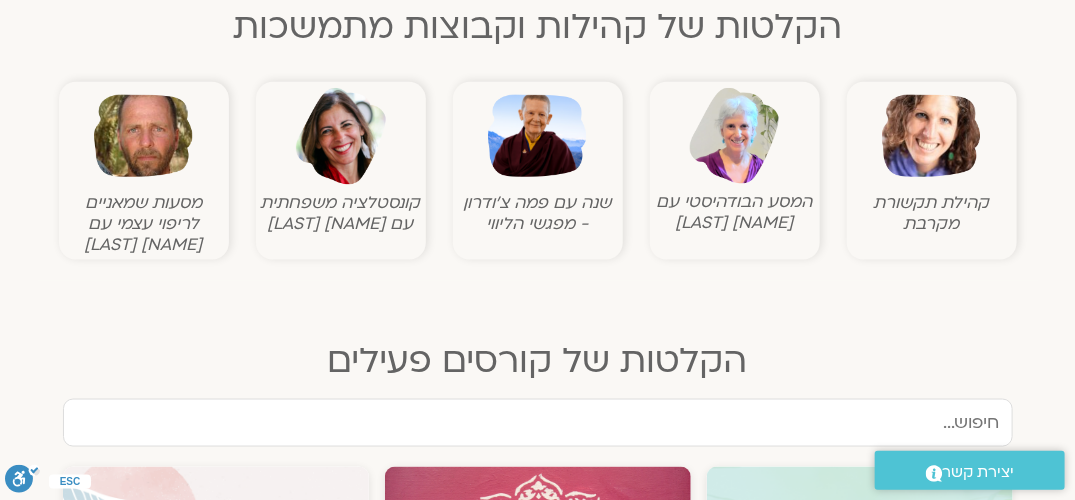 click at bounding box center (734, 136) 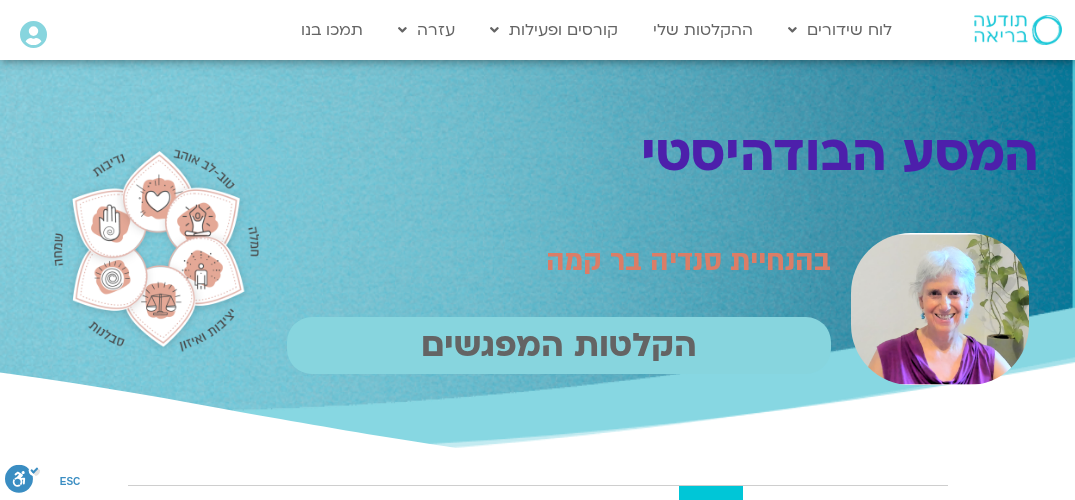 scroll, scrollTop: 0, scrollLeft: 0, axis: both 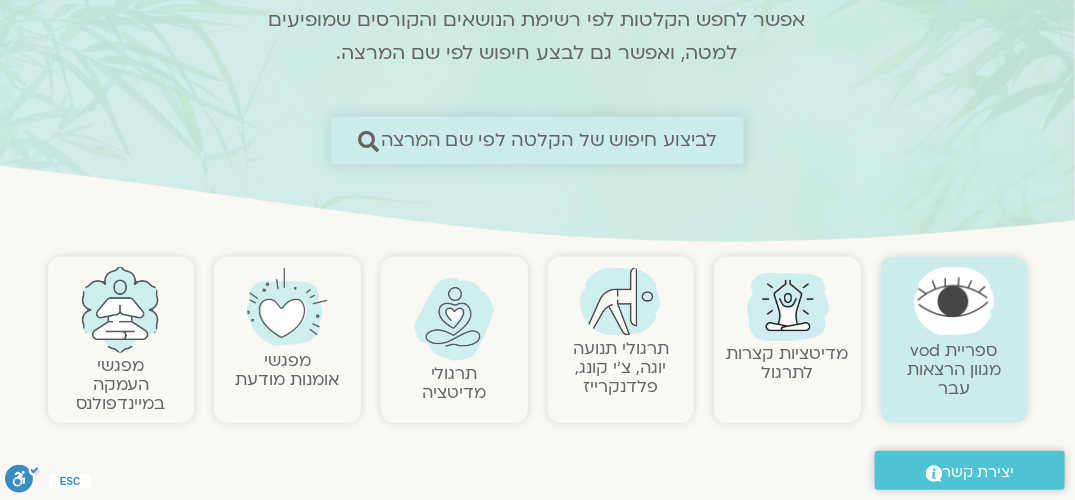 click on "לביצוע חיפוש של הקלטה לפי שם המרצה" at bounding box center [548, 140] 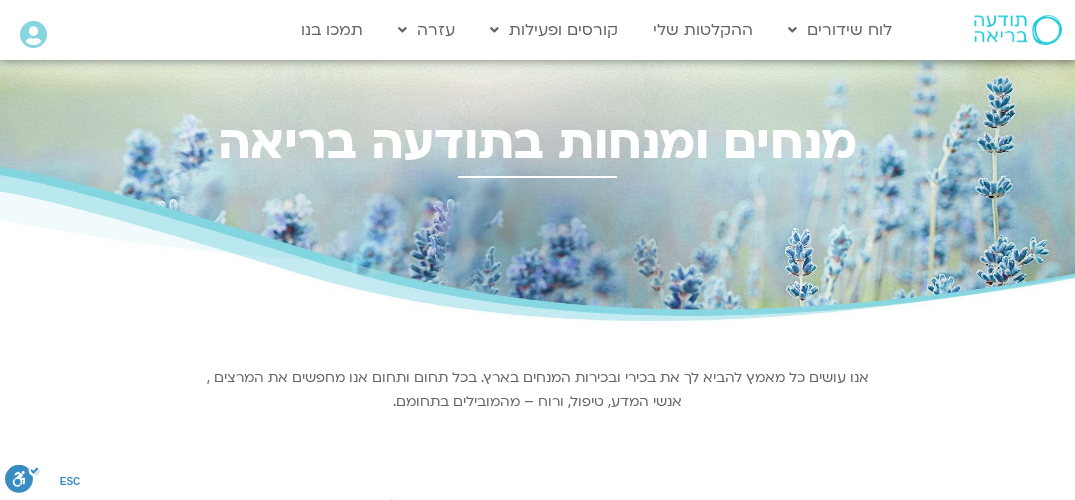 scroll, scrollTop: 0, scrollLeft: 0, axis: both 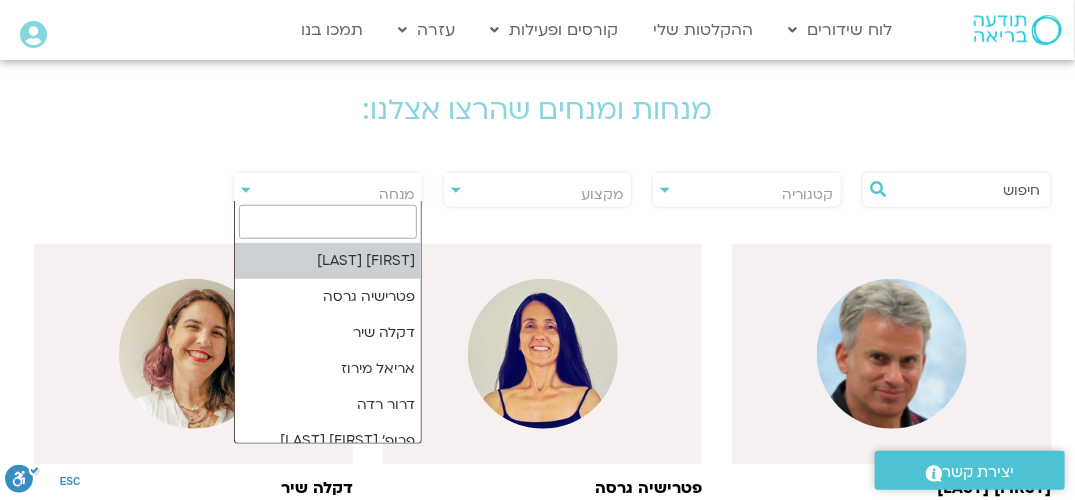 click on "מנחה" at bounding box center (328, 195) 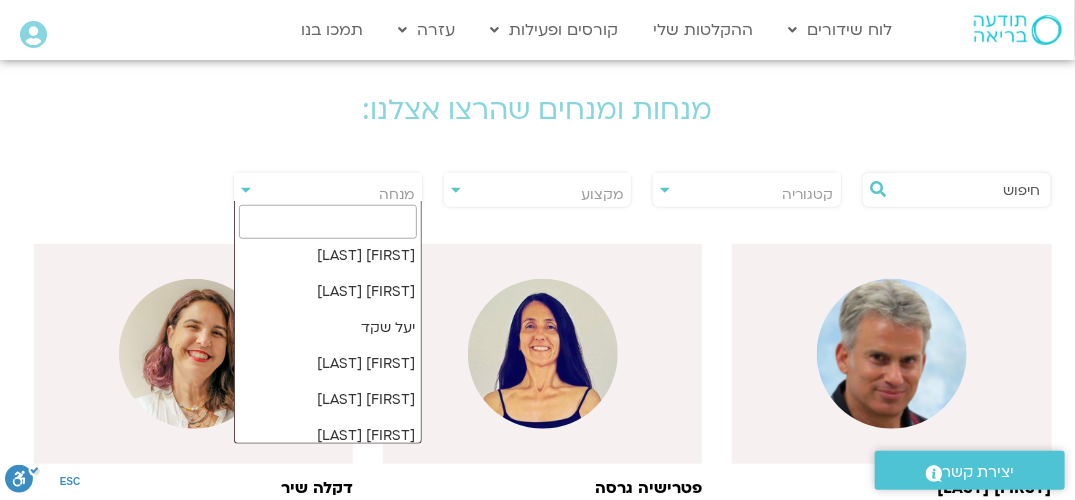 scroll, scrollTop: 3600, scrollLeft: 0, axis: vertical 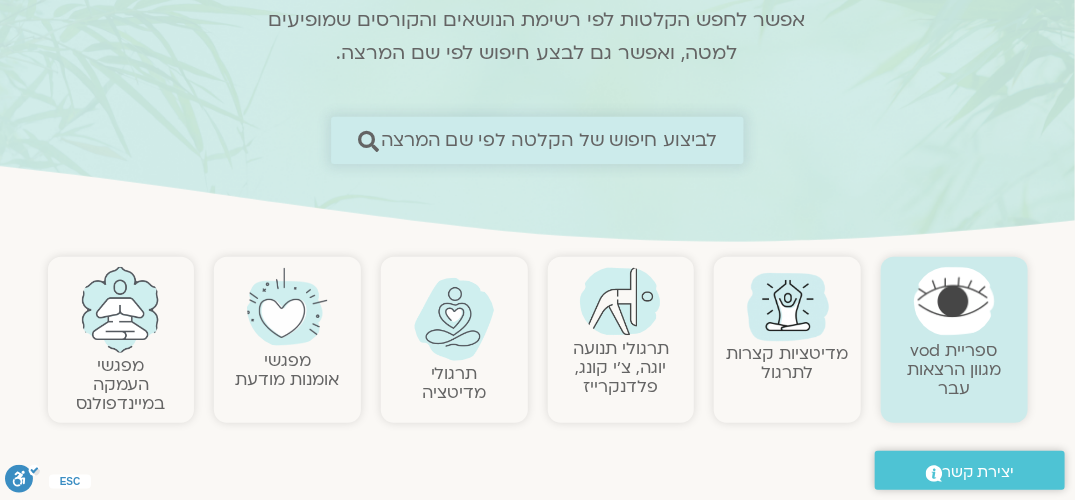 click on "לביצוע חיפוש של הקלטה לפי שם המרצה" at bounding box center [548, 140] 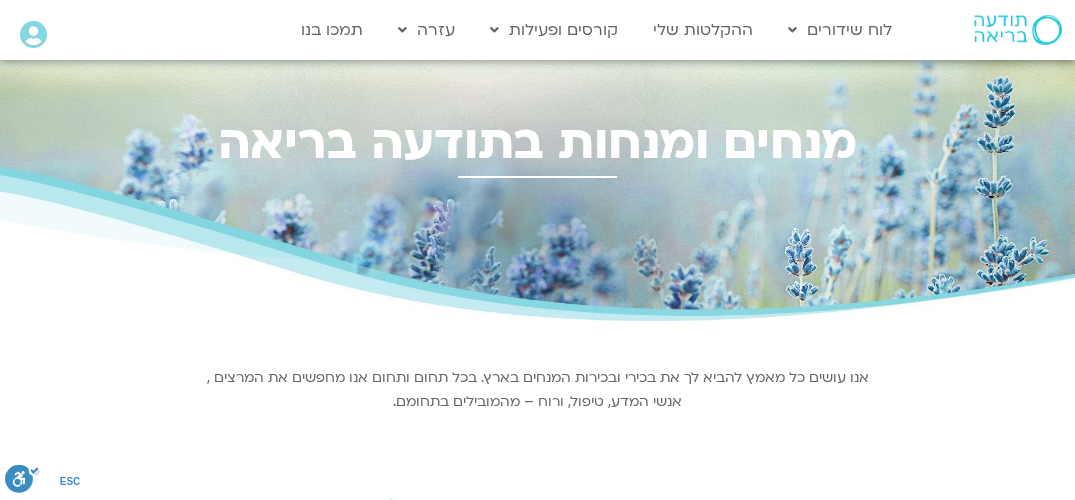 scroll, scrollTop: 0, scrollLeft: 0, axis: both 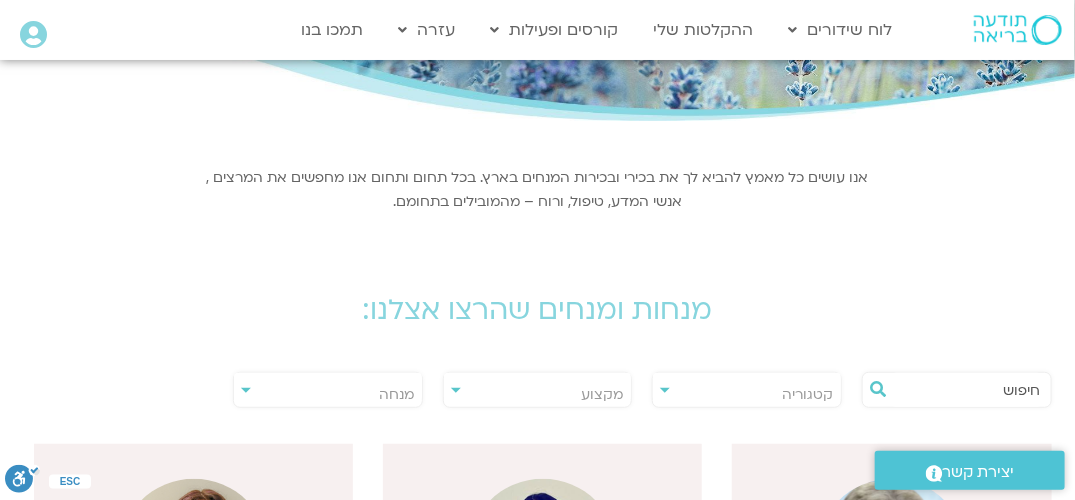 click on "**********" at bounding box center (538, 390) 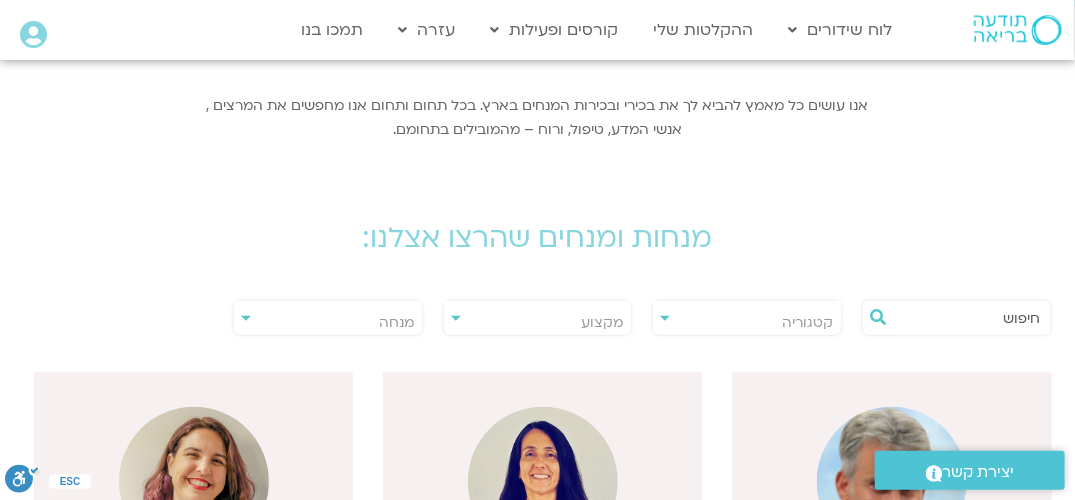 scroll, scrollTop: 300, scrollLeft: 0, axis: vertical 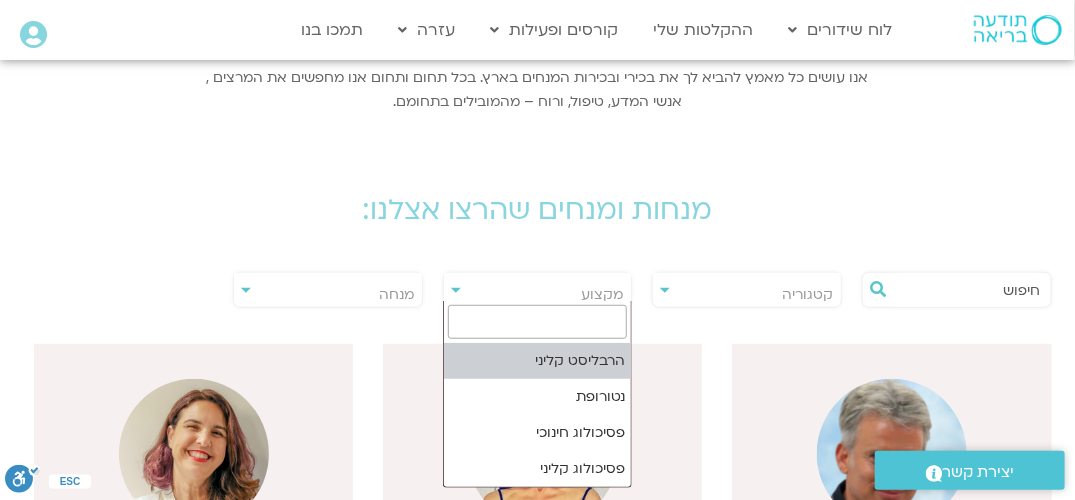 click on "מקצוע" at bounding box center (538, 295) 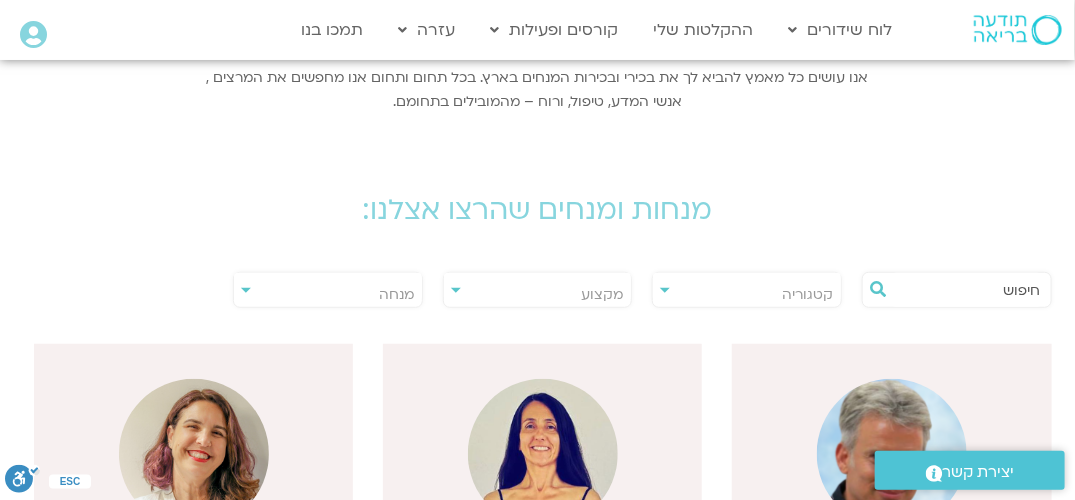 click on "**********" at bounding box center [747, 290] 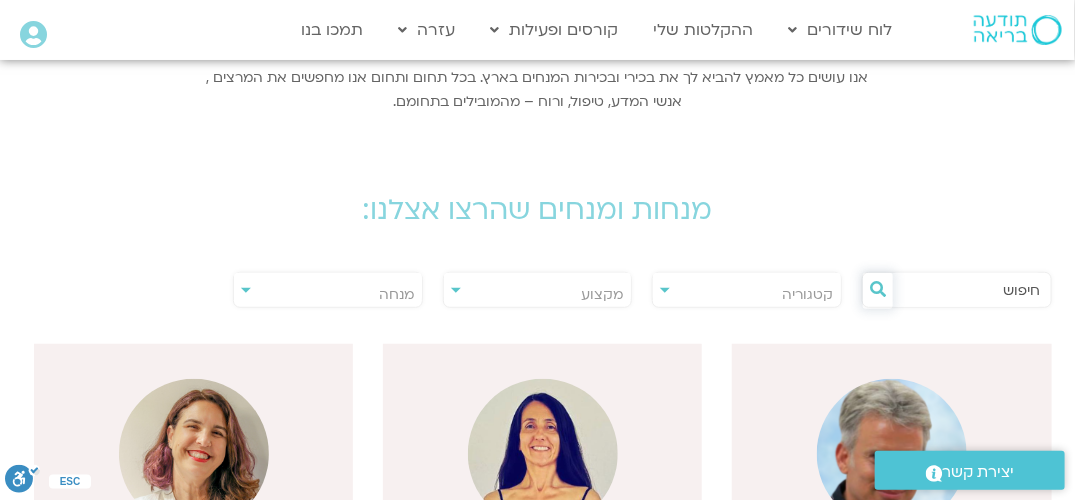 click at bounding box center (878, 289) 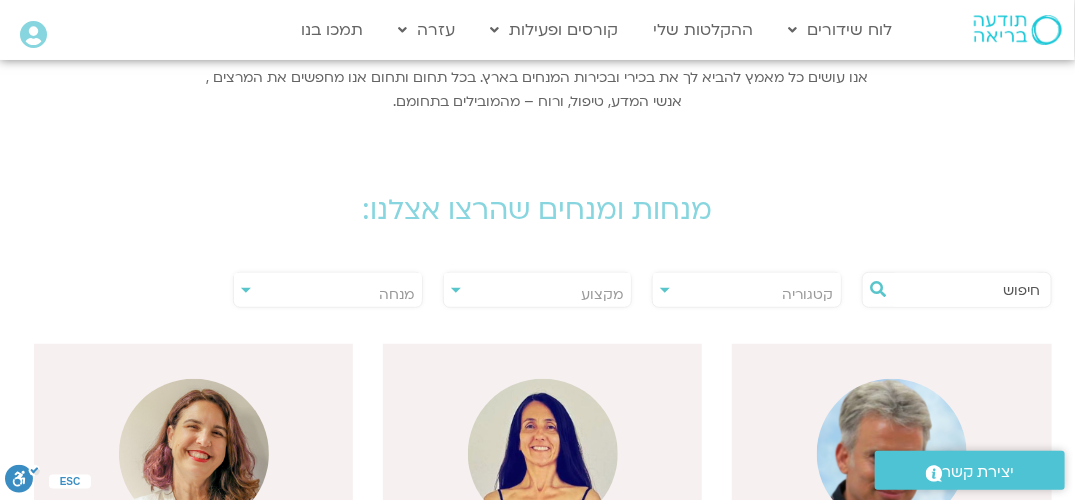 click at bounding box center [967, 290] 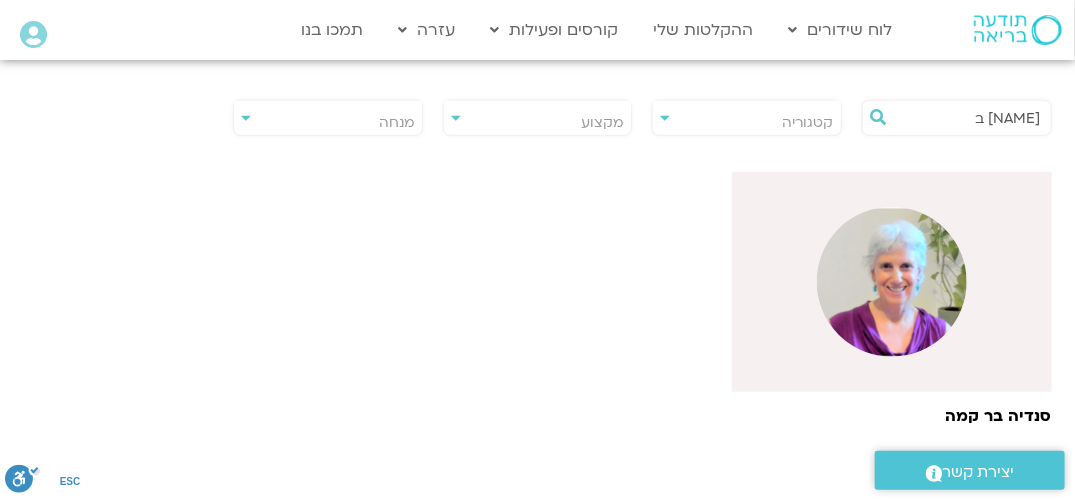 scroll, scrollTop: 500, scrollLeft: 0, axis: vertical 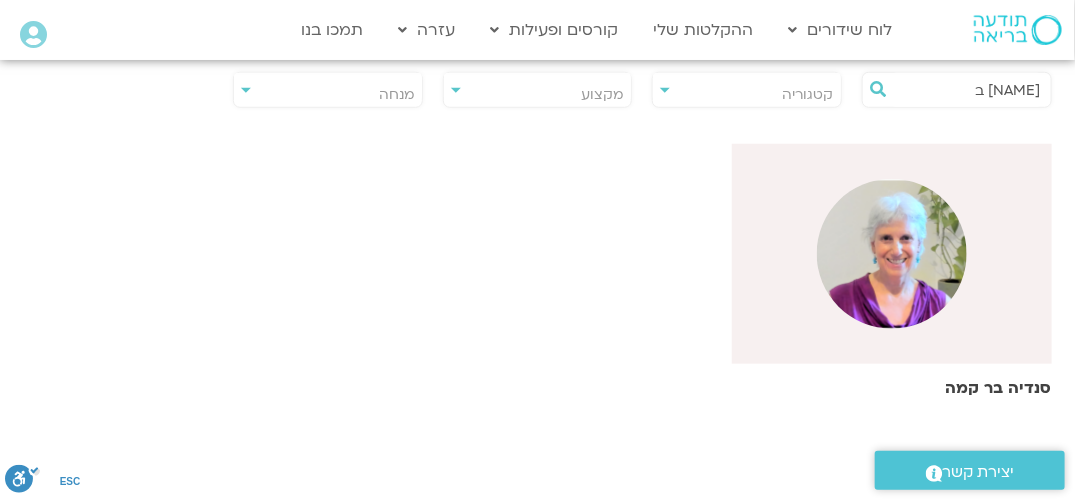 type on "סנדיה ב" 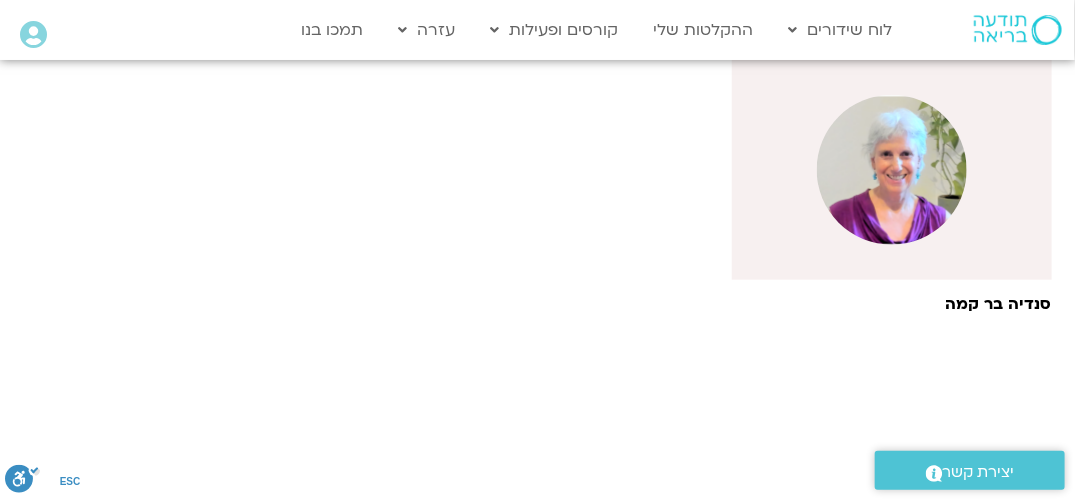 scroll, scrollTop: 500, scrollLeft: 0, axis: vertical 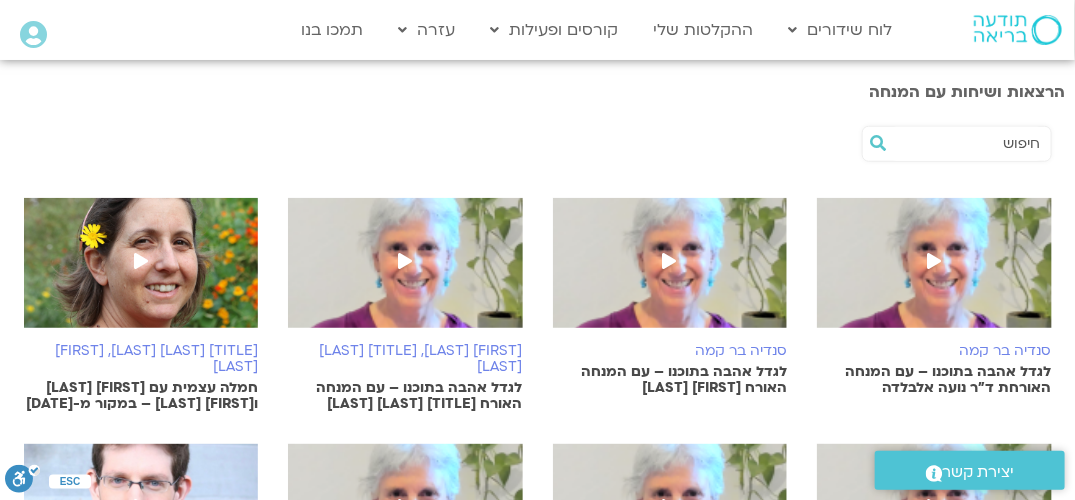 click on "סנדיה בר קמה" at bounding box center (934, 351) 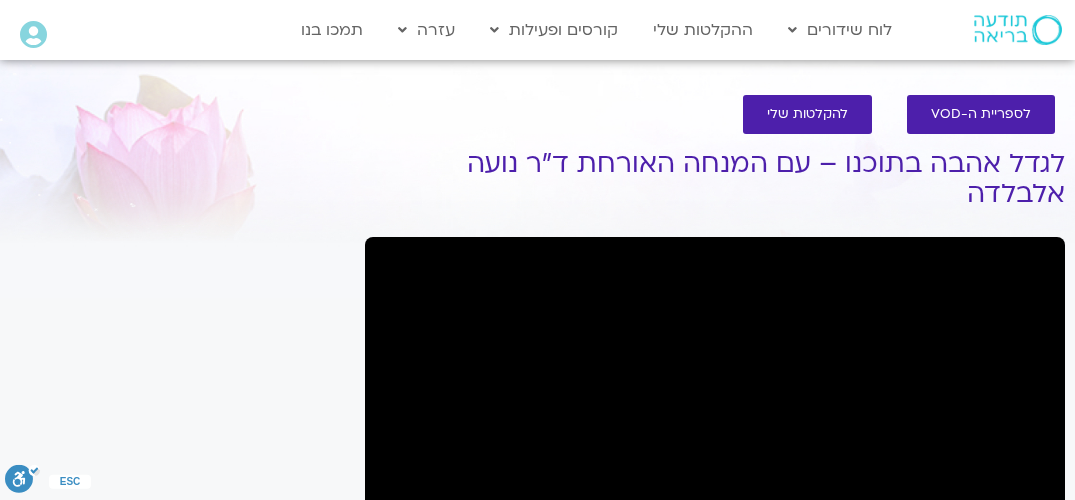 scroll, scrollTop: 0, scrollLeft: 0, axis: both 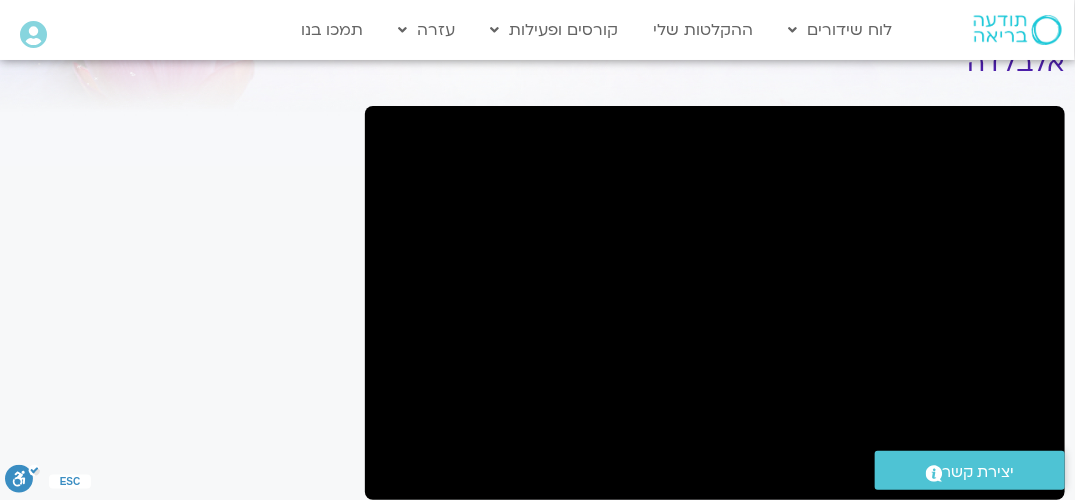 drag, startPoint x: 1074, startPoint y: 140, endPoint x: 1073, endPoint y: 167, distance: 27.018513 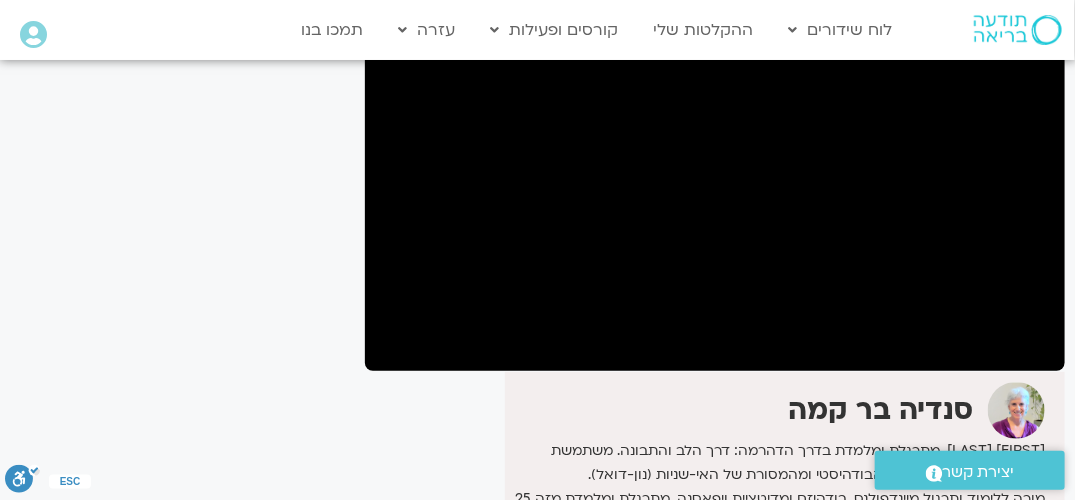 scroll, scrollTop: 139, scrollLeft: 0, axis: vertical 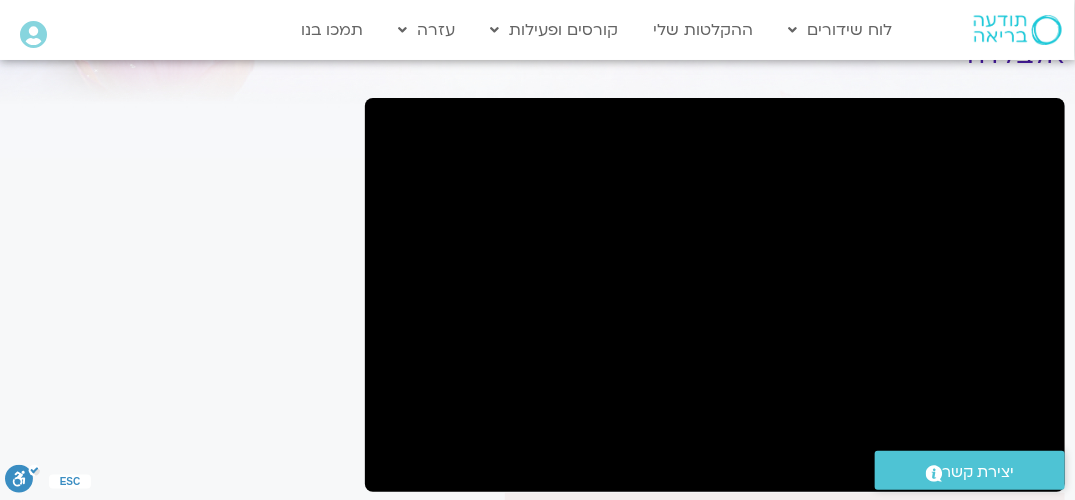 click on ".st0{fill:#FFFFFF;}
יצירת קשר" at bounding box center (970, 472) 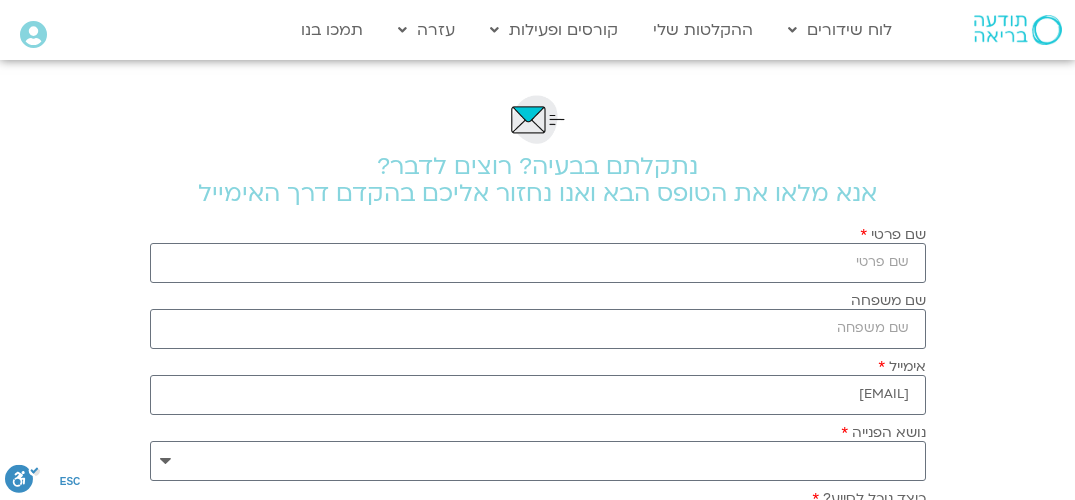 scroll, scrollTop: 0, scrollLeft: 0, axis: both 